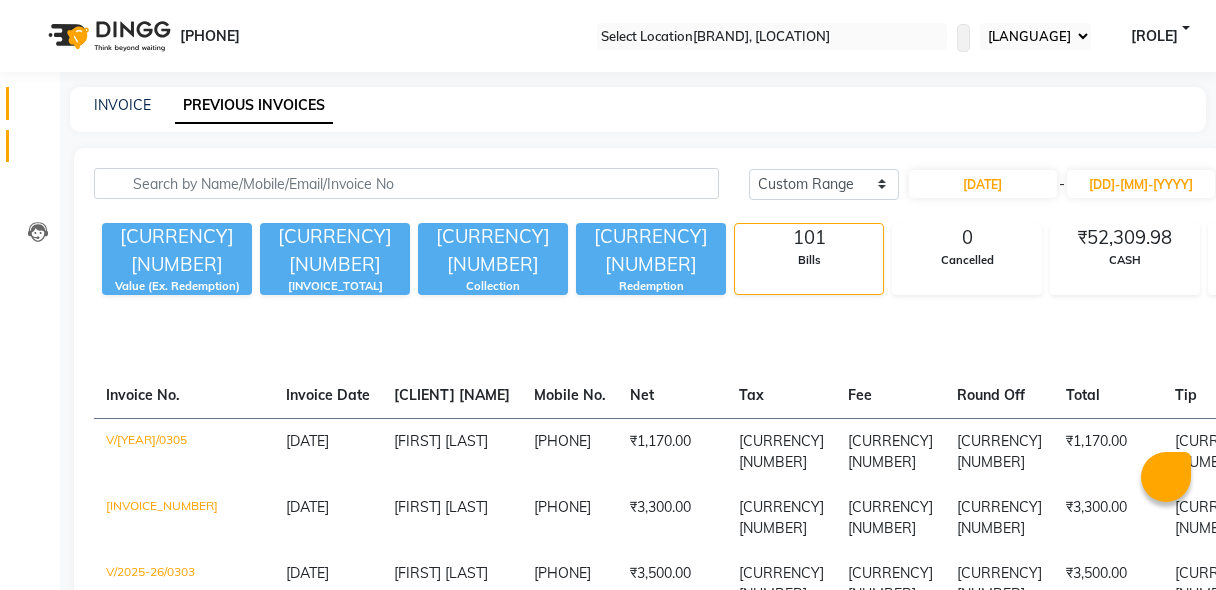 scroll, scrollTop: 0, scrollLeft: 0, axis: both 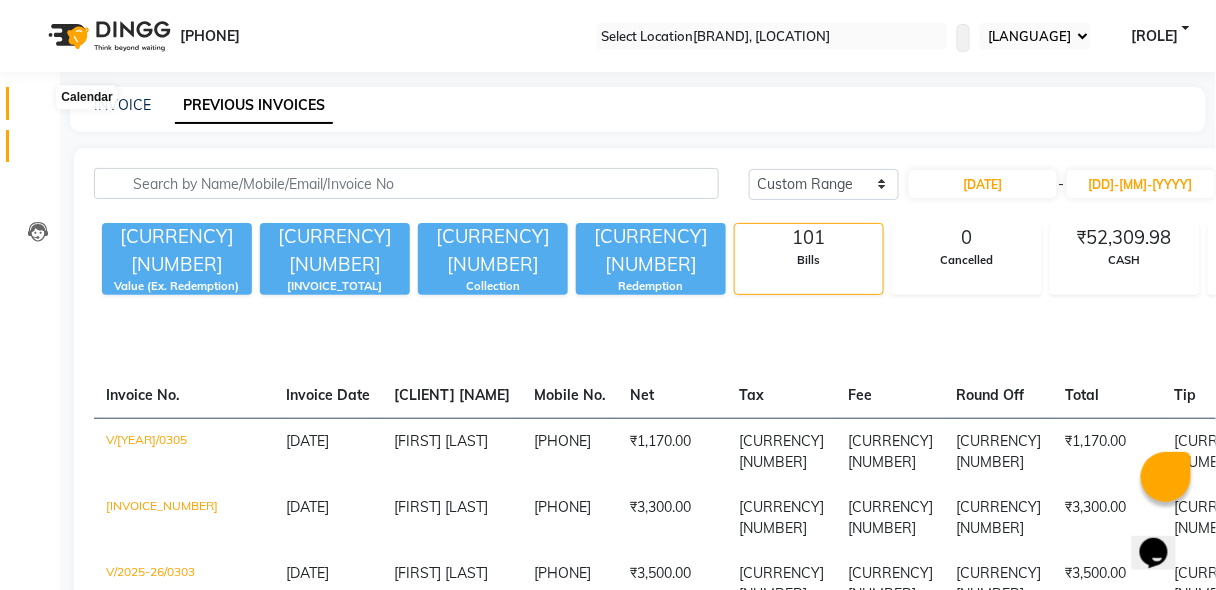 click at bounding box center (38, 108) 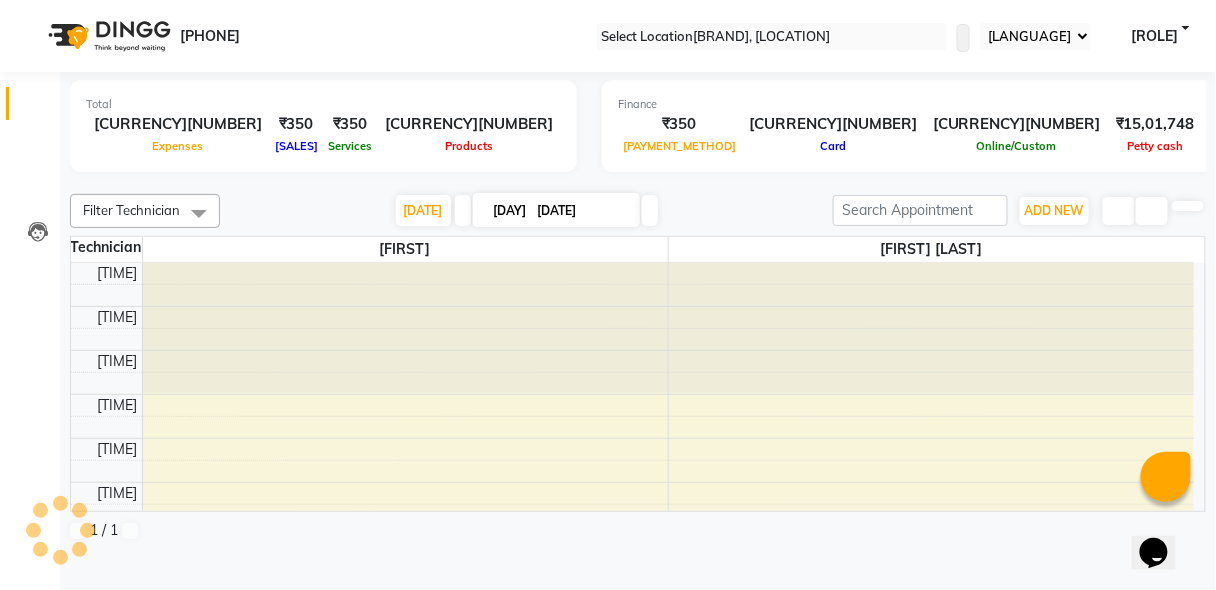 scroll, scrollTop: 0, scrollLeft: 0, axis: both 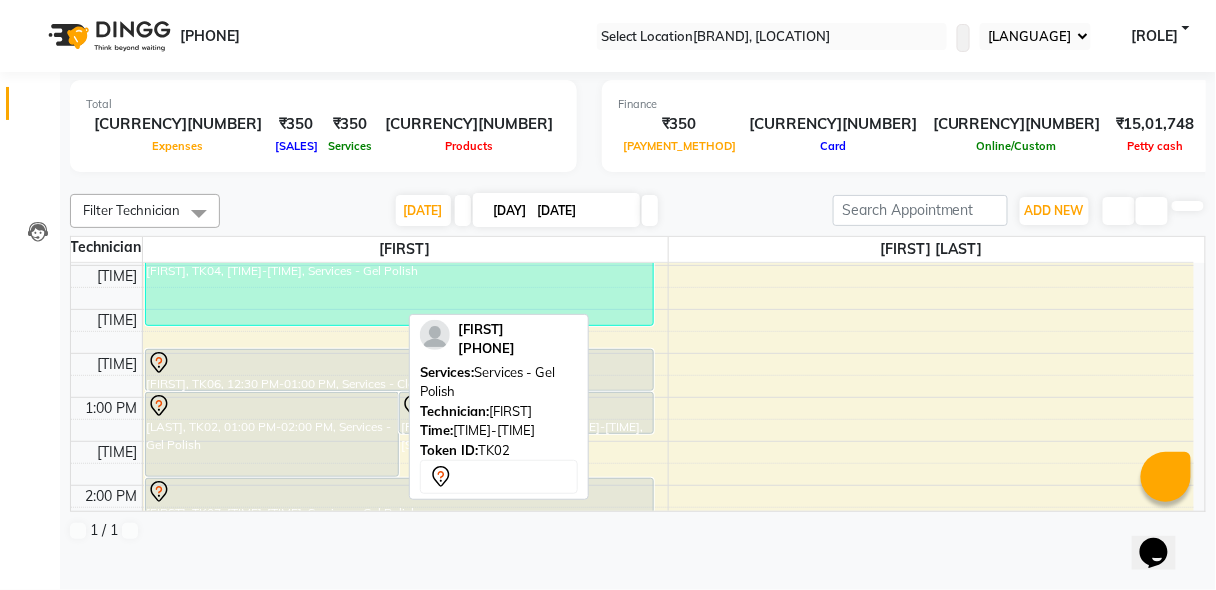 click on "[LAST], TK02, 01:00 PM-02:00 PM, Services  -  Gel Polish" at bounding box center (272, 434) 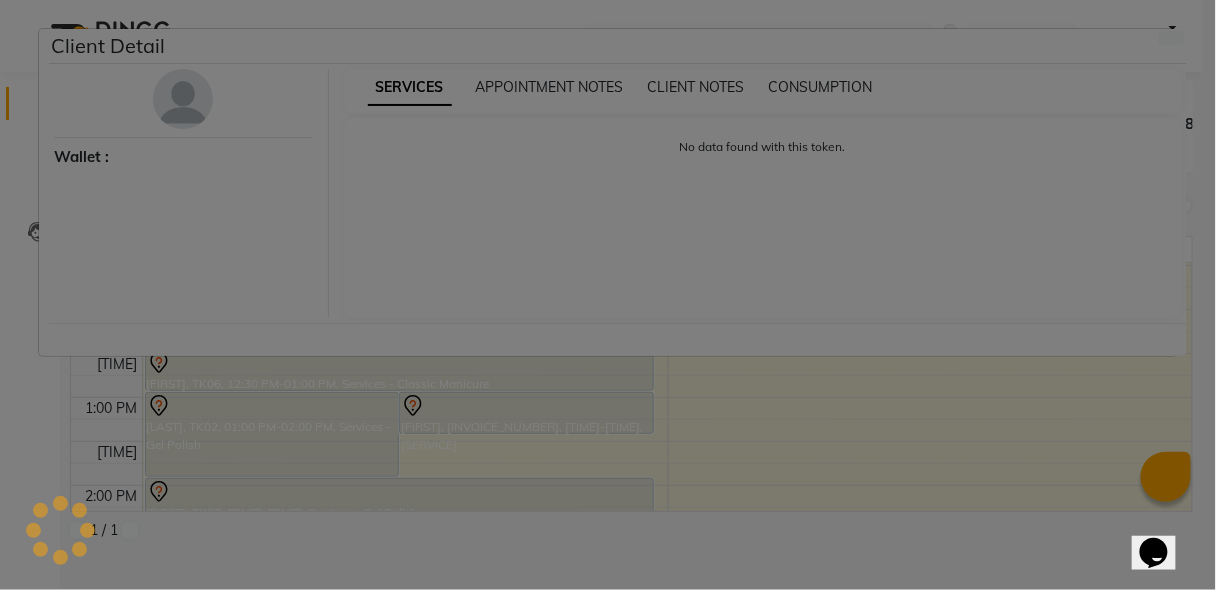 click on "Client Detail     Wallet : SERVICES APPOINTMENT NOTES CLIENT NOTES CONSUMPTION No data found with this token." at bounding box center [608, 295] 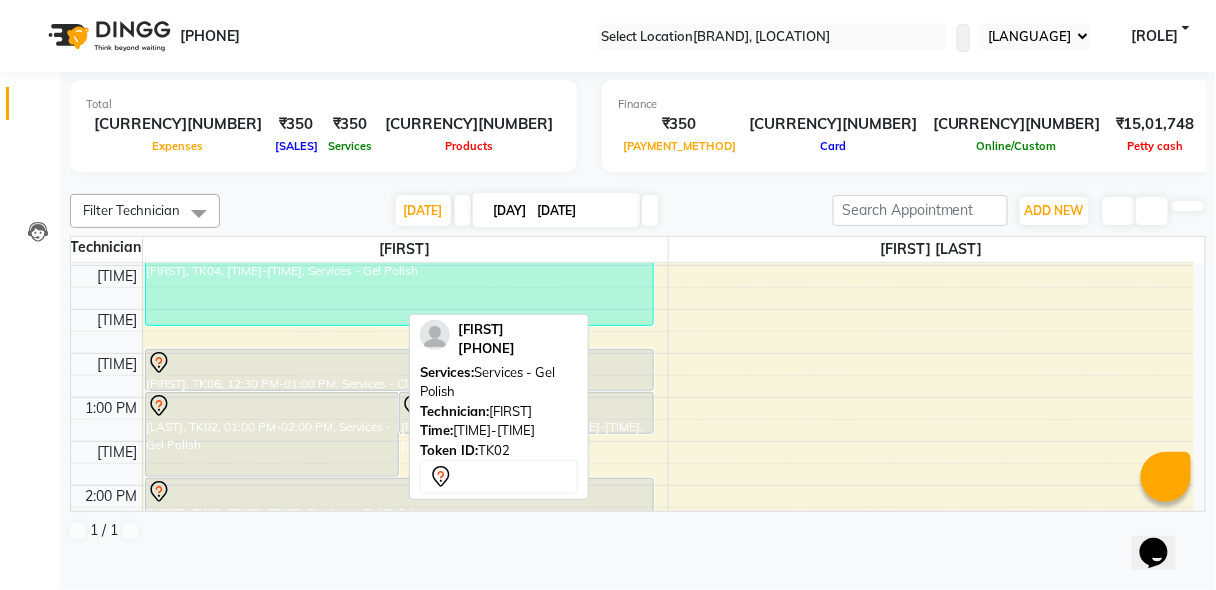 click at bounding box center (272, 406) 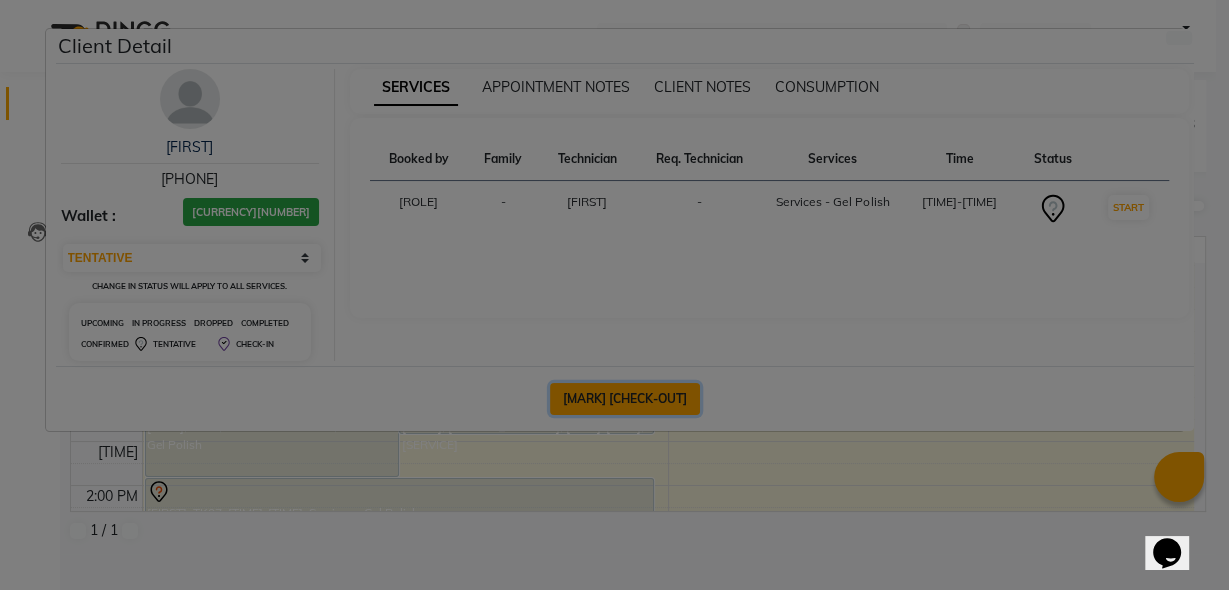 click on "[MARK] [CHECK-OUT]" at bounding box center [625, 399] 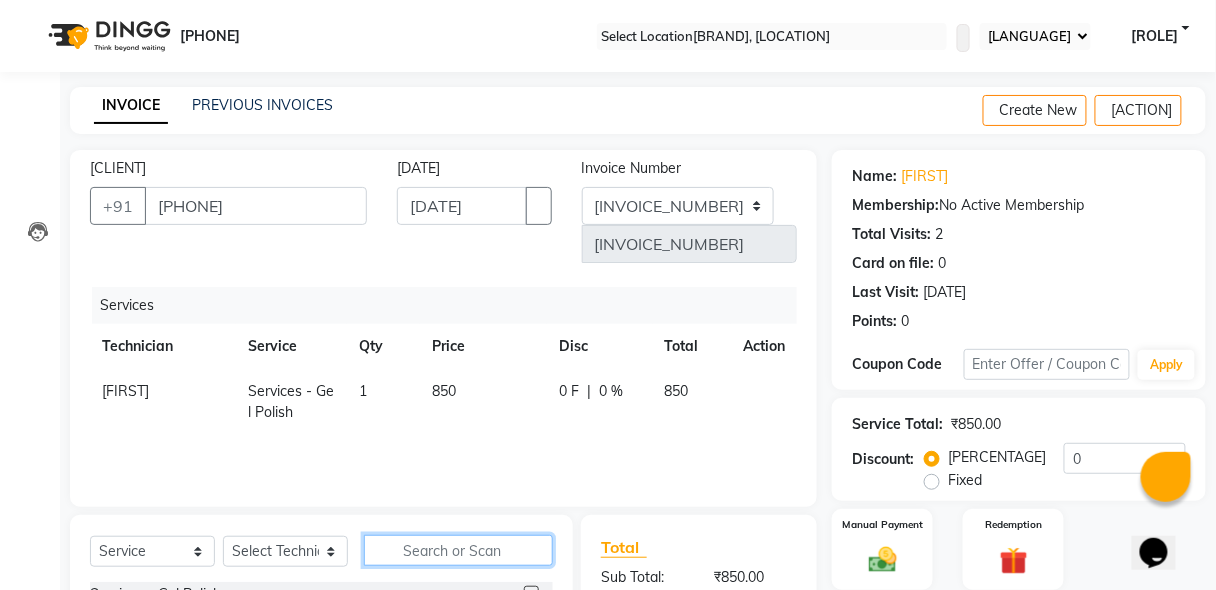 click at bounding box center [458, 550] 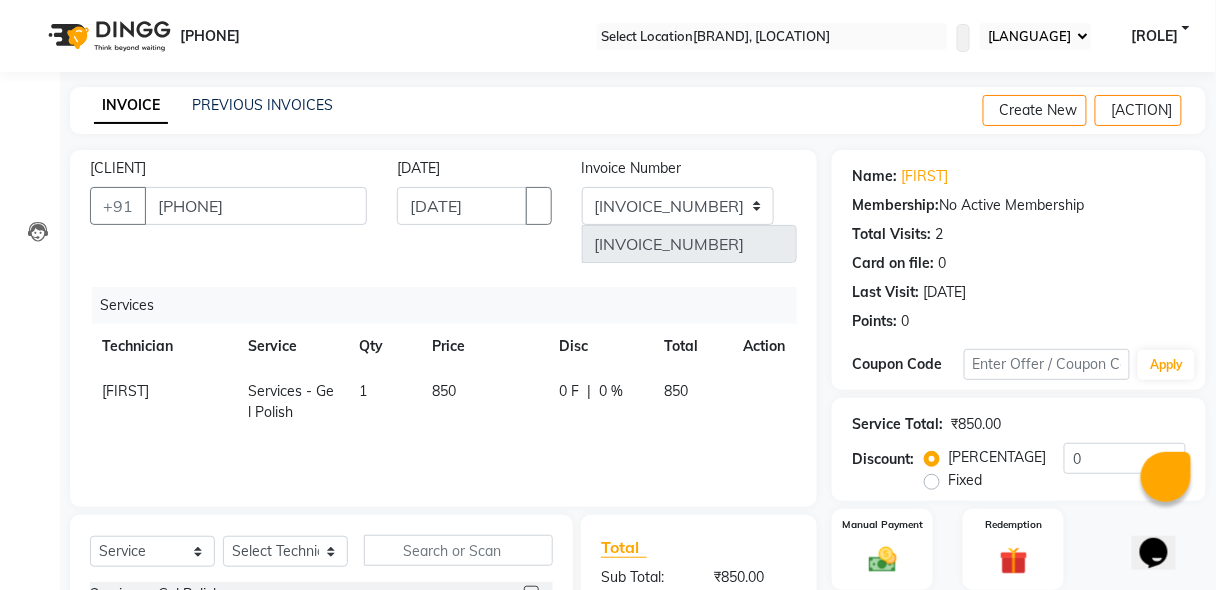 click at bounding box center [531, 593] 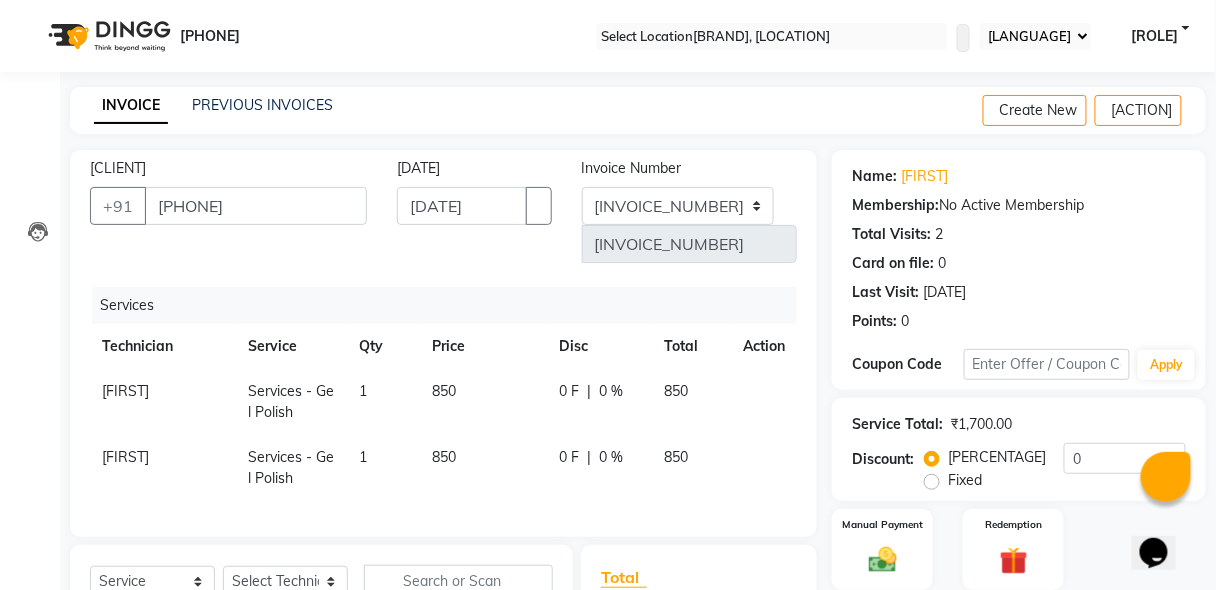 scroll, scrollTop: 252, scrollLeft: 0, axis: vertical 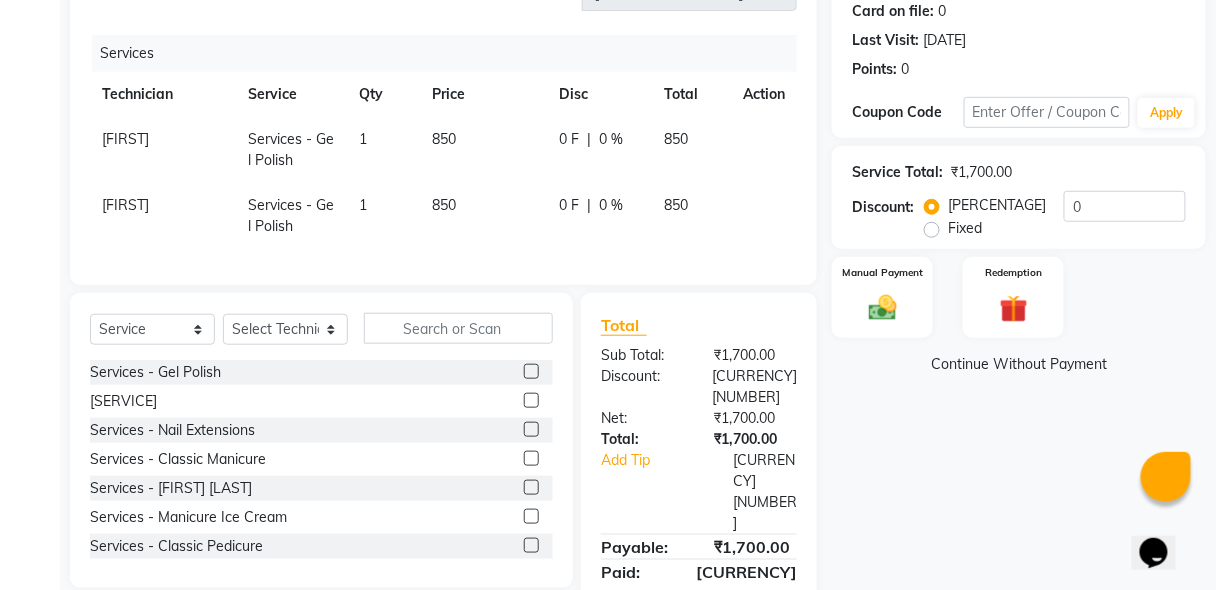 click on "Fixed" at bounding box center [965, 228] 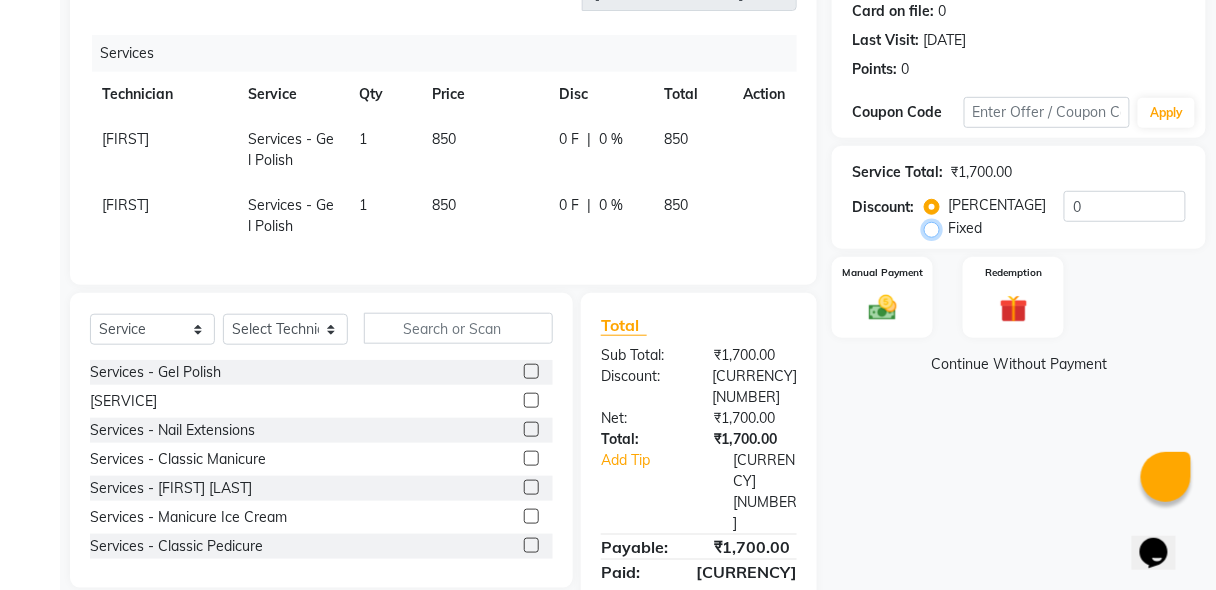 click on "Fixed" at bounding box center (936, 228) 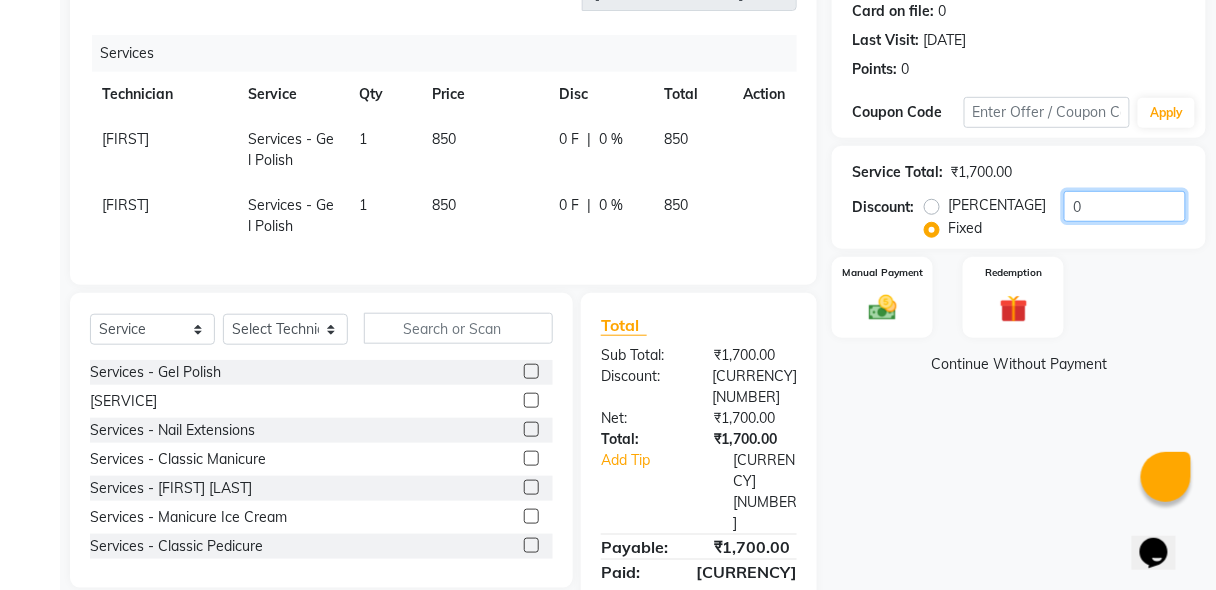 click on "0" at bounding box center (1125, 206) 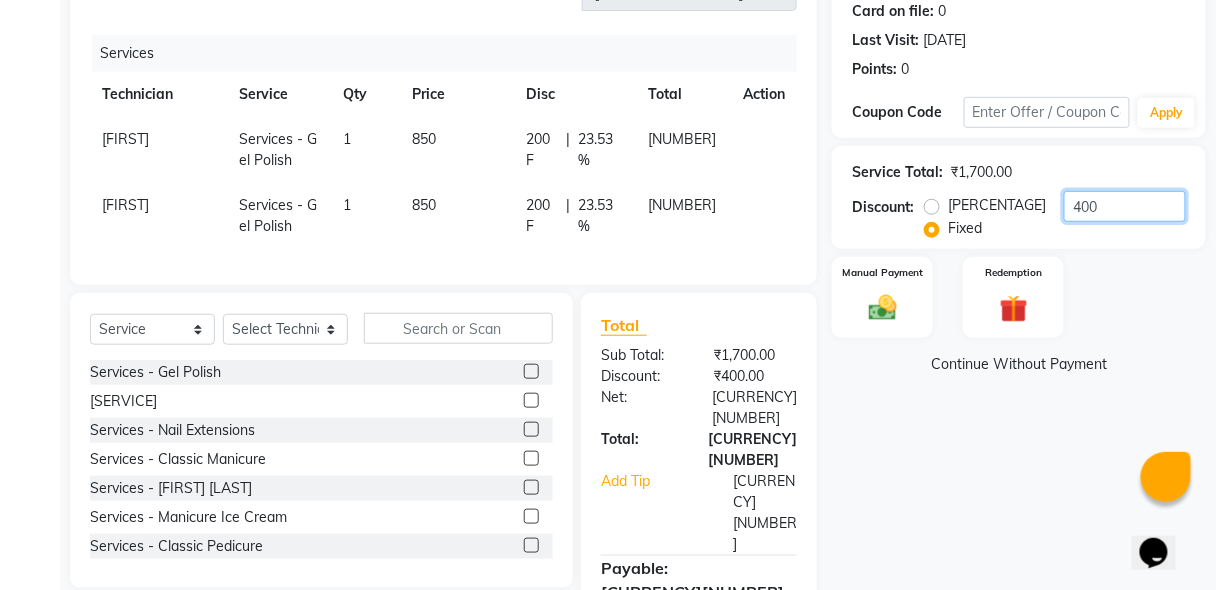 click on "400" at bounding box center (1125, 206) 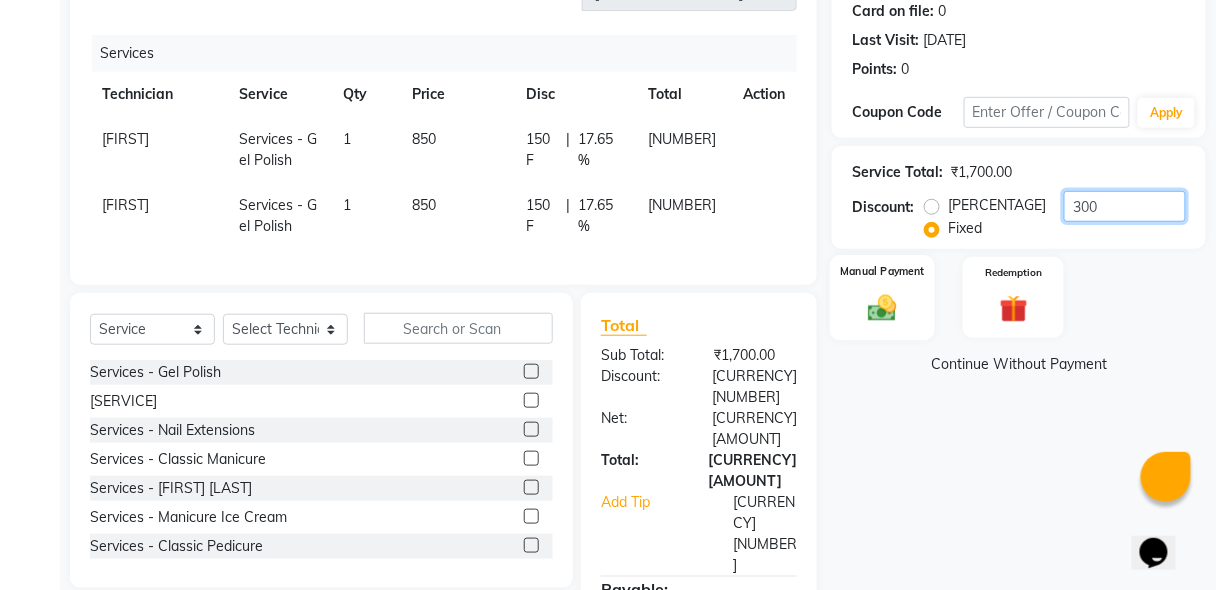type on "300" 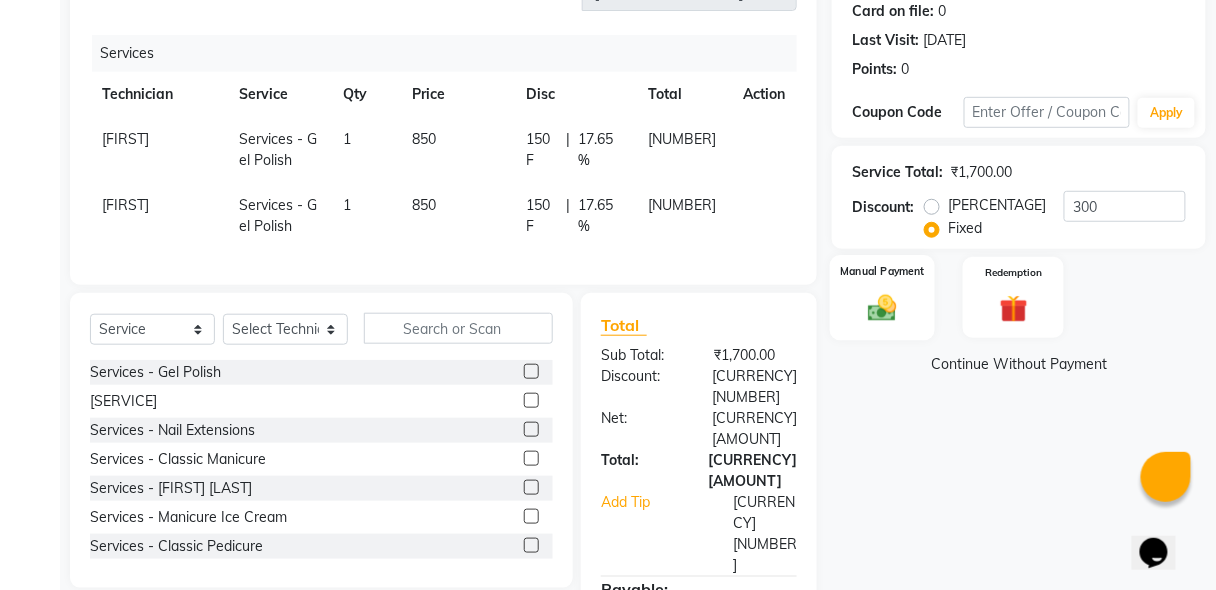 click on "Manual Payment" at bounding box center [882, 297] 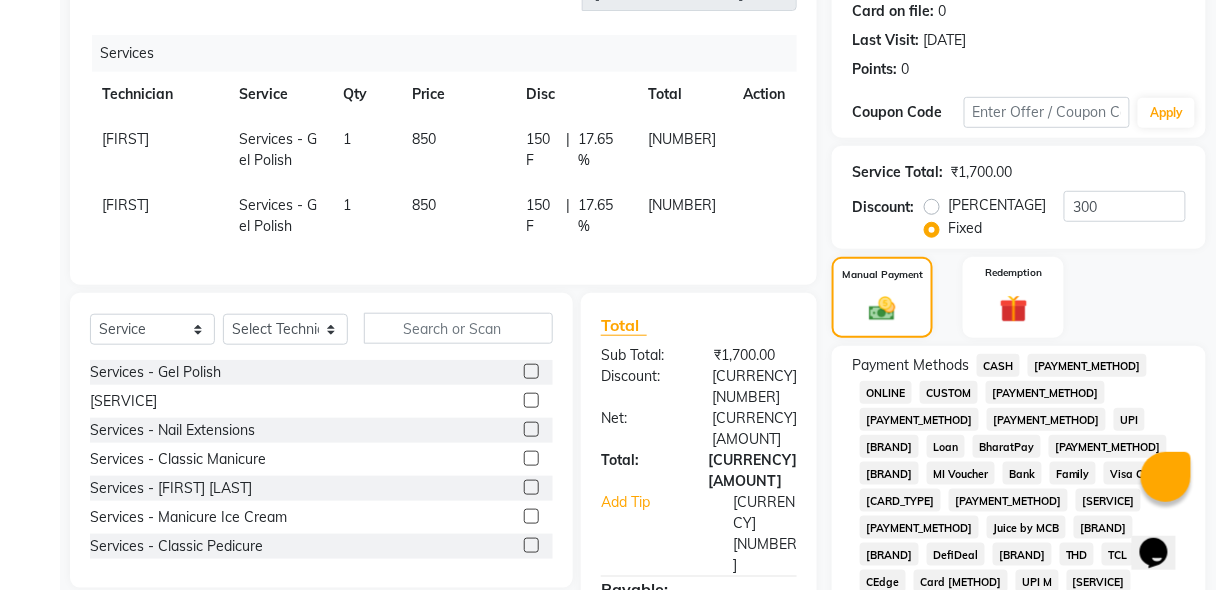 click on "[PAYMENT_METHOD]" at bounding box center (998, 365) 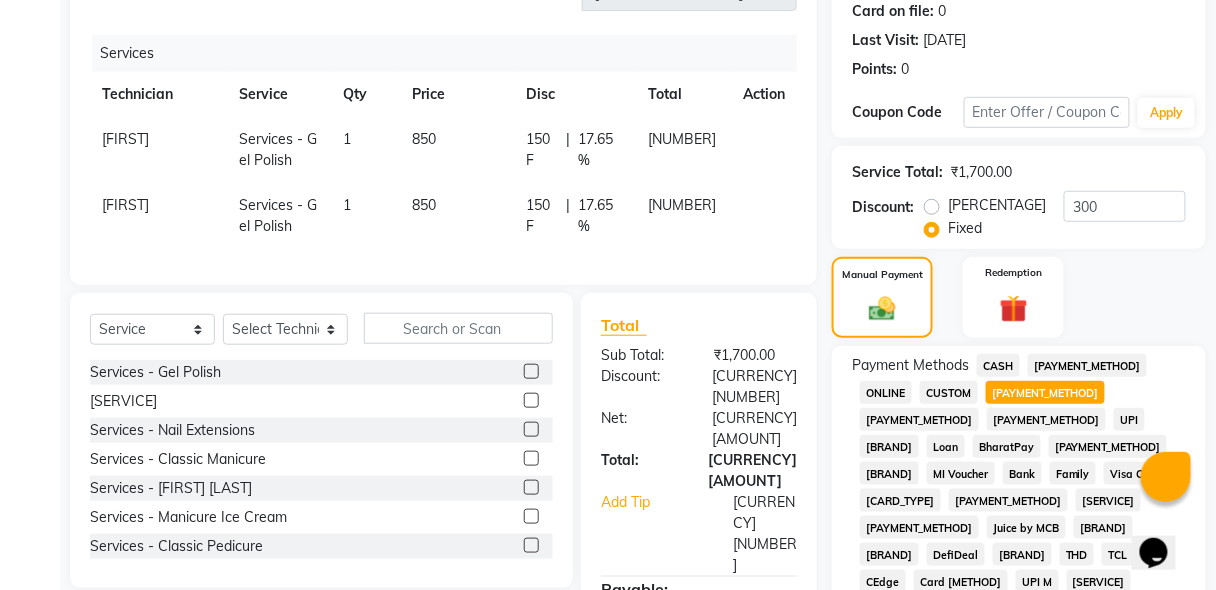 scroll, scrollTop: 768, scrollLeft: 0, axis: vertical 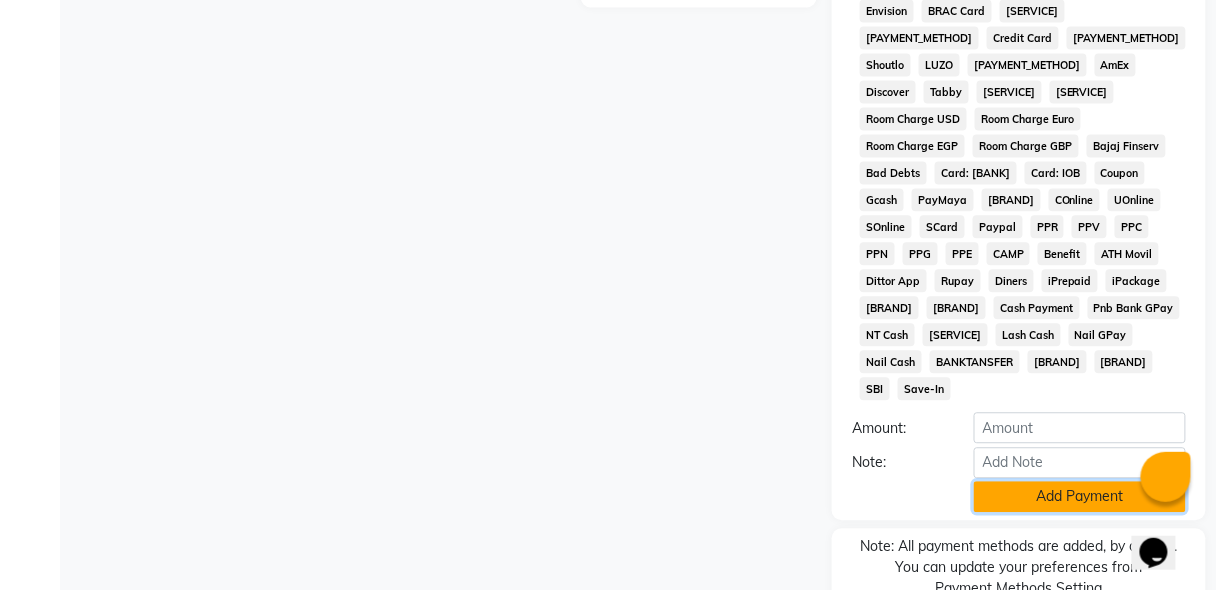 click on "Add Payment" at bounding box center [1080, 496] 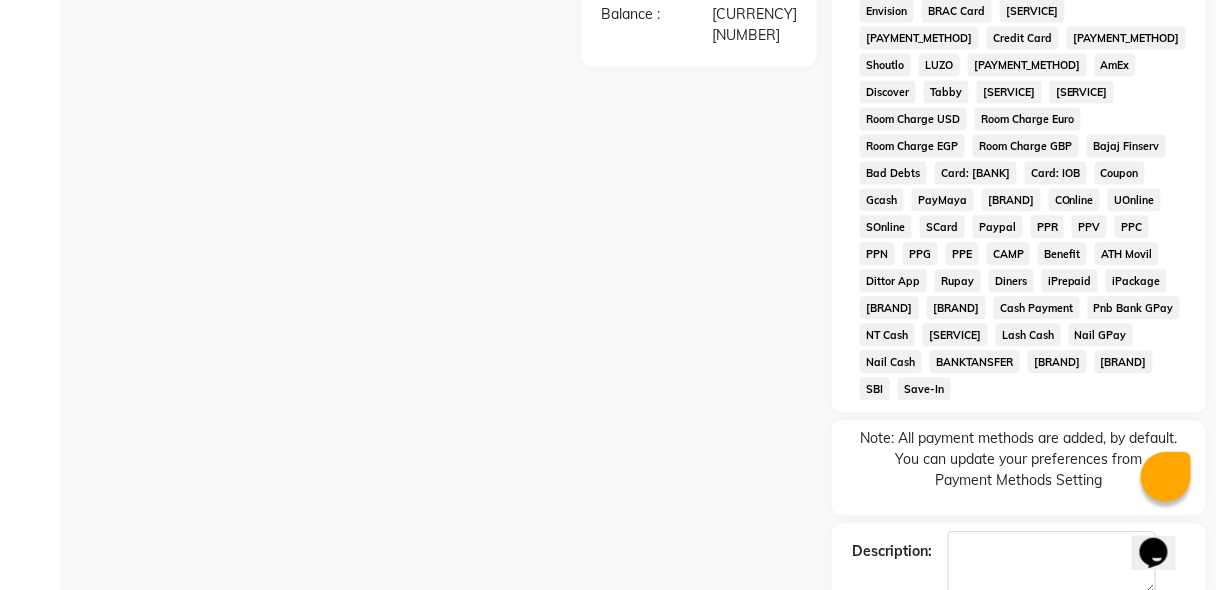 click on "Checkout" at bounding box center [1019, 653] 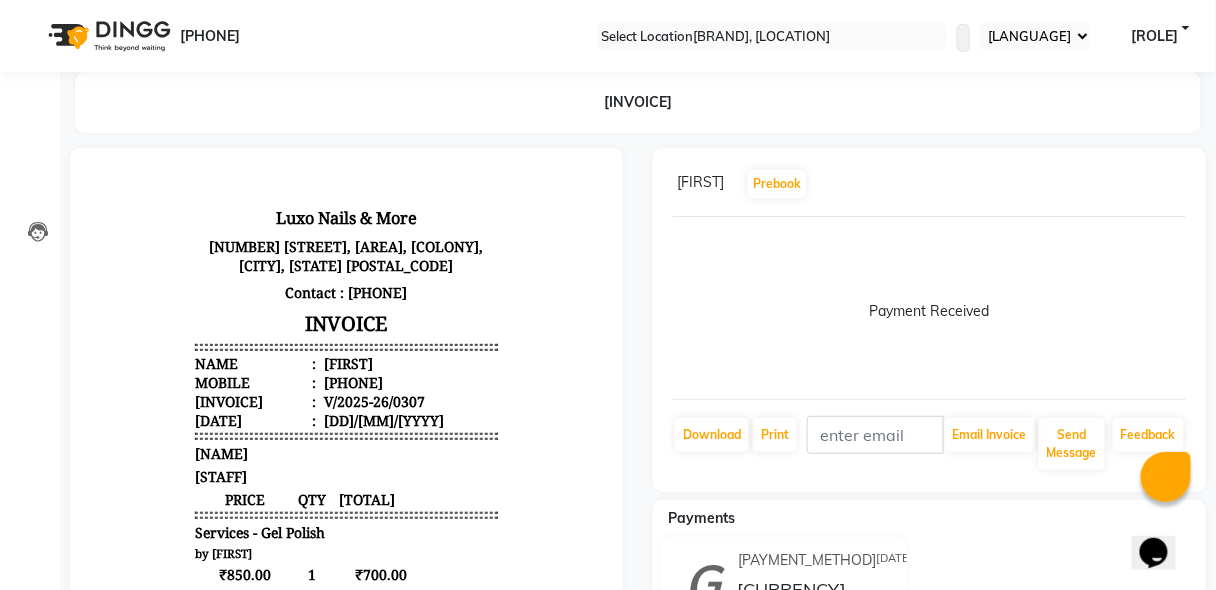 scroll, scrollTop: 0, scrollLeft: 0, axis: both 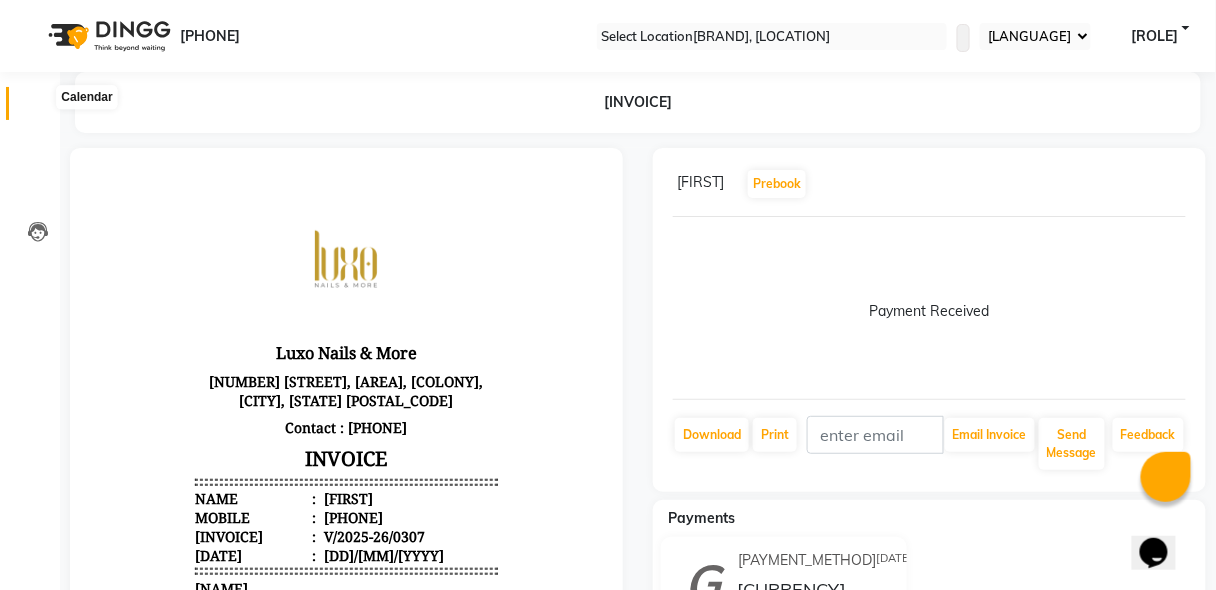 click at bounding box center [38, 108] 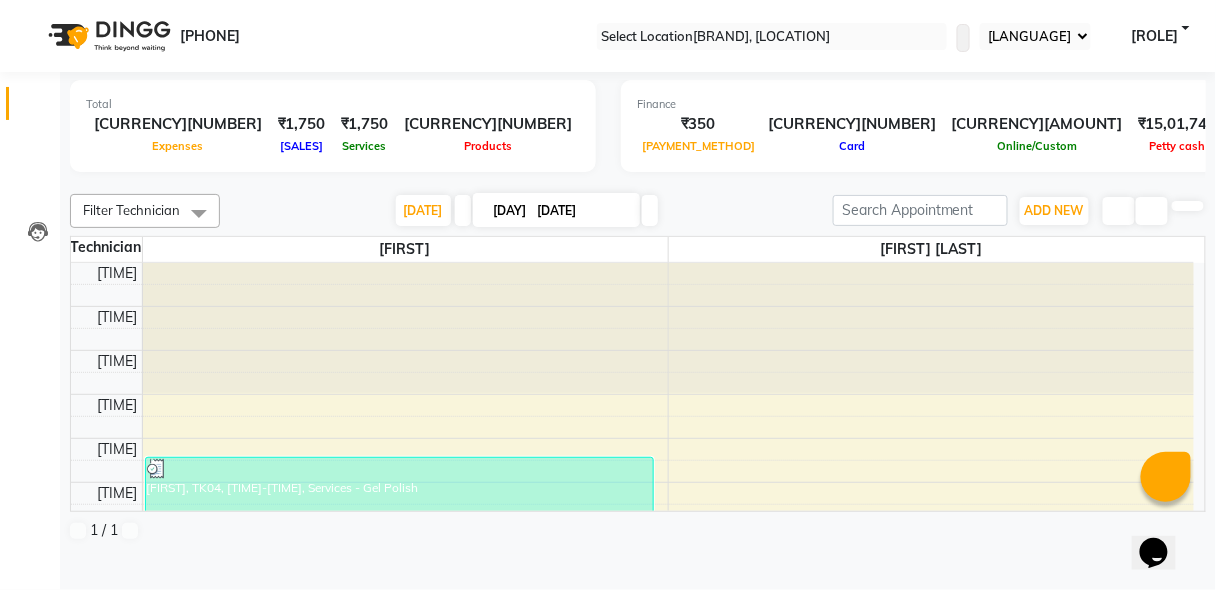 scroll, scrollTop: 217, scrollLeft: 0, axis: vertical 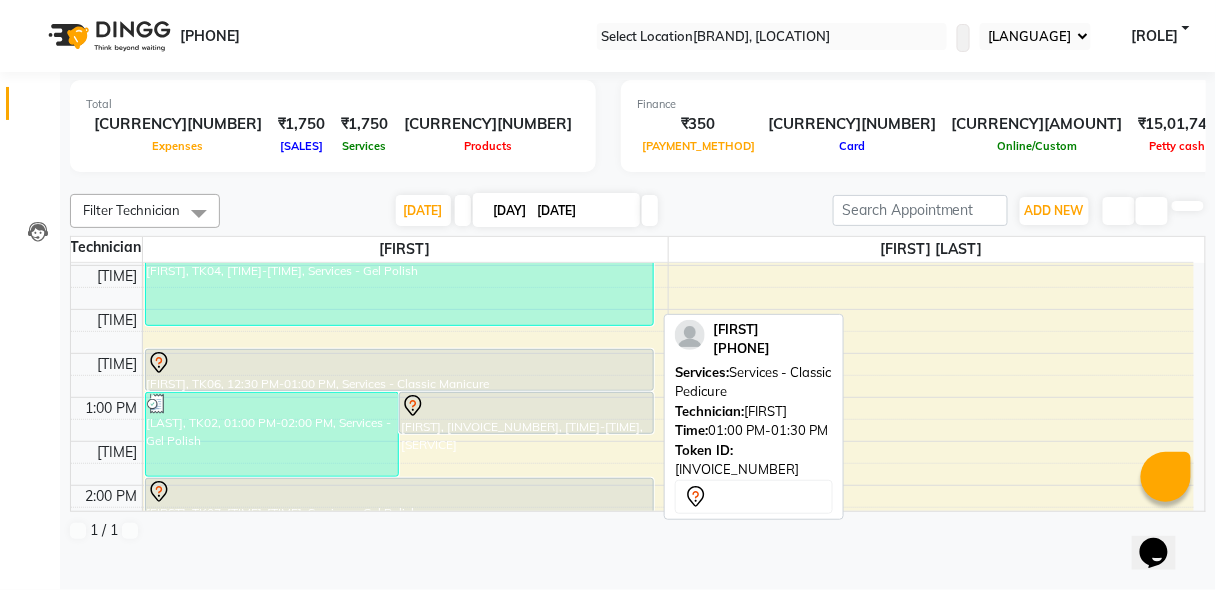 click on "[FIRST], [INVOICE_NUMBER], [TIME]-[TIME], [SERVICE]" at bounding box center [526, 413] 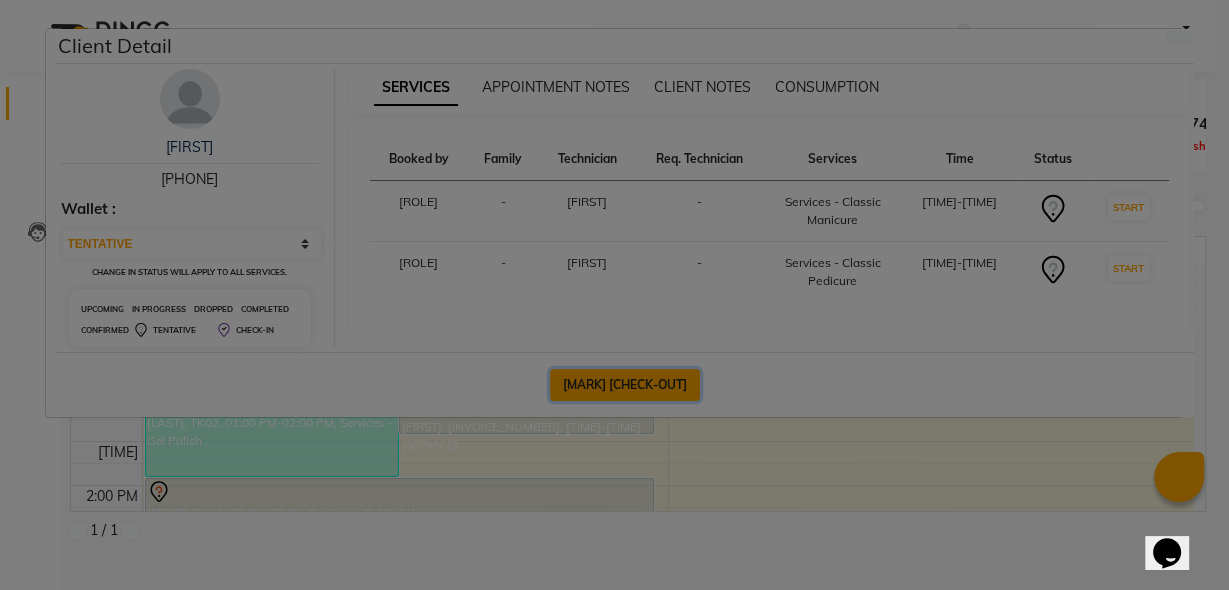 click on "[MARK] [CHECK-OUT]" at bounding box center [625, 385] 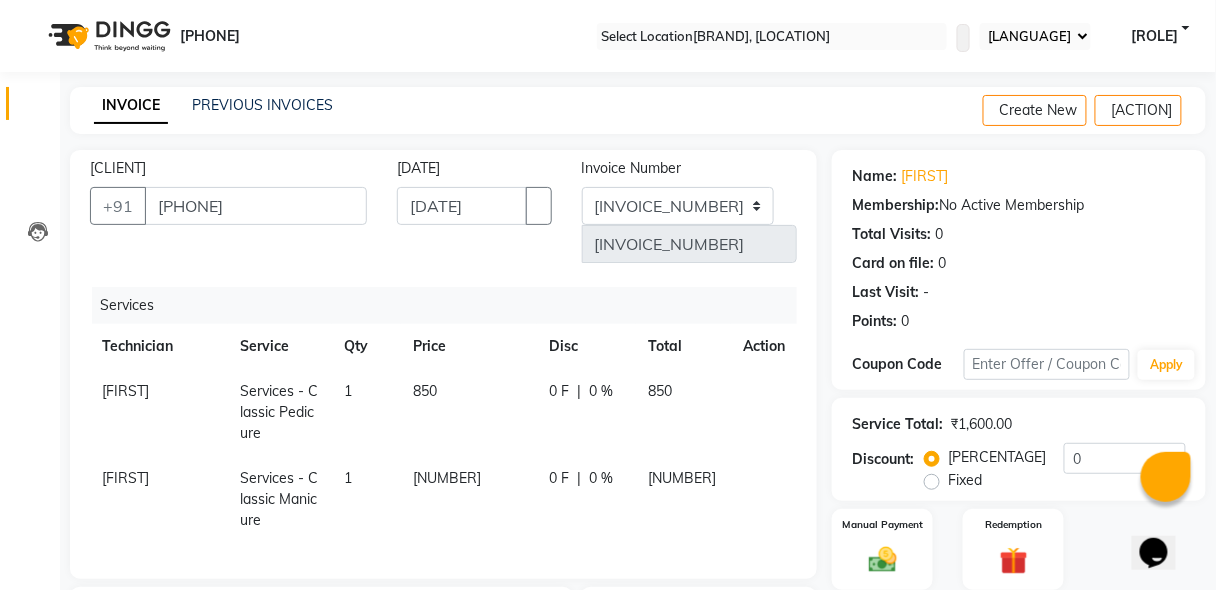 scroll, scrollTop: 294, scrollLeft: 0, axis: vertical 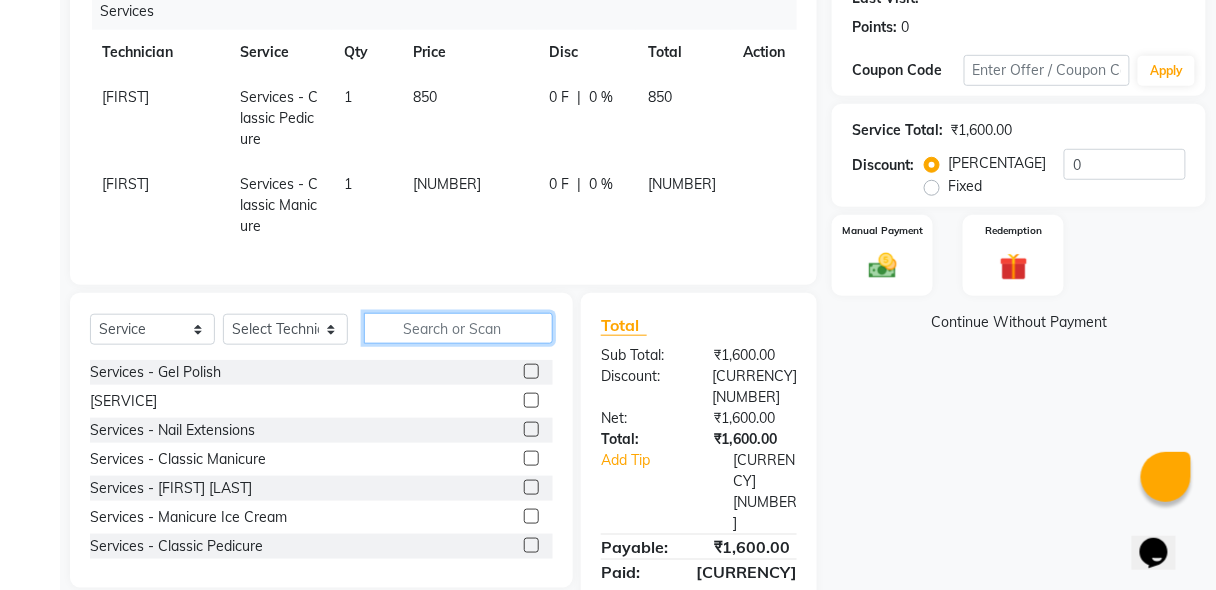 click at bounding box center [458, 328] 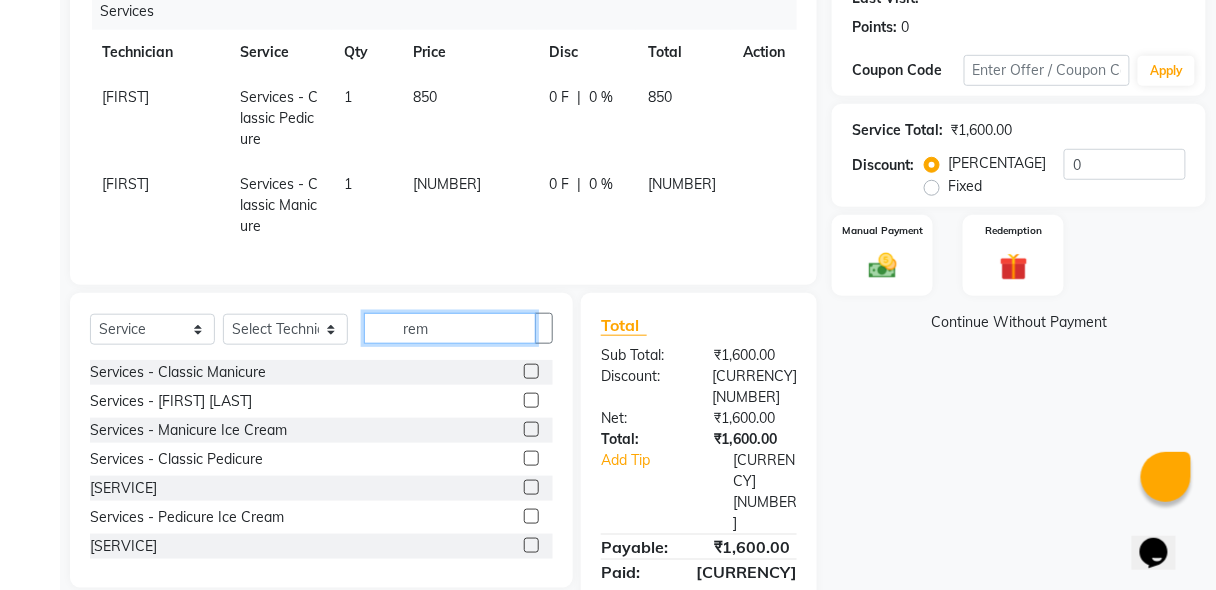 scroll, scrollTop: 268, scrollLeft: 0, axis: vertical 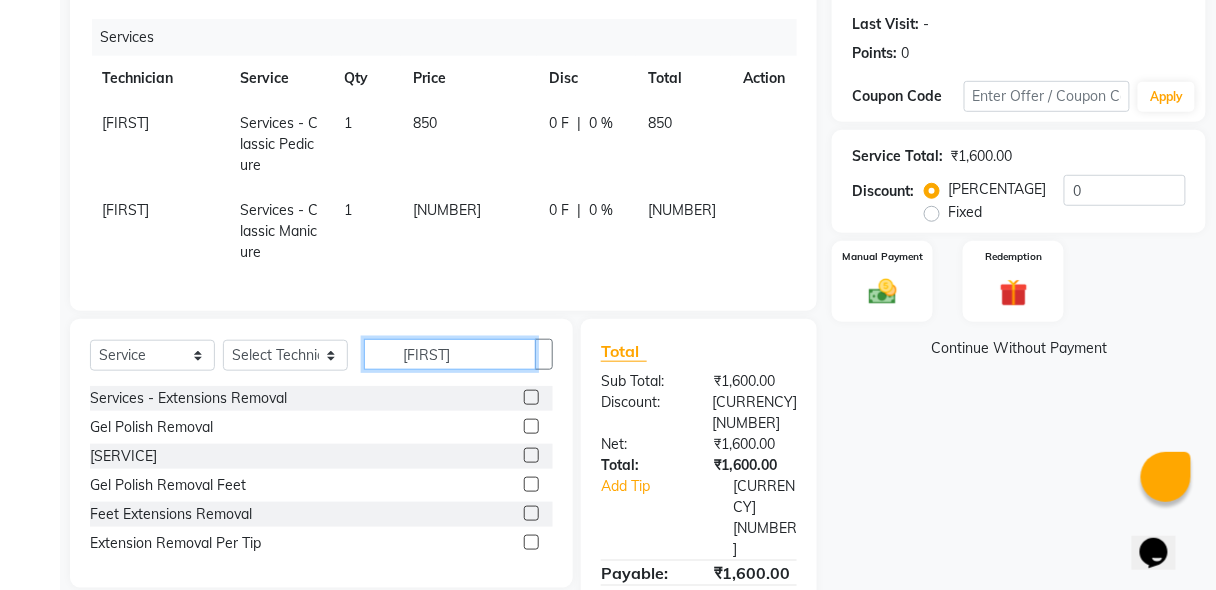 type on "[FIRST]" 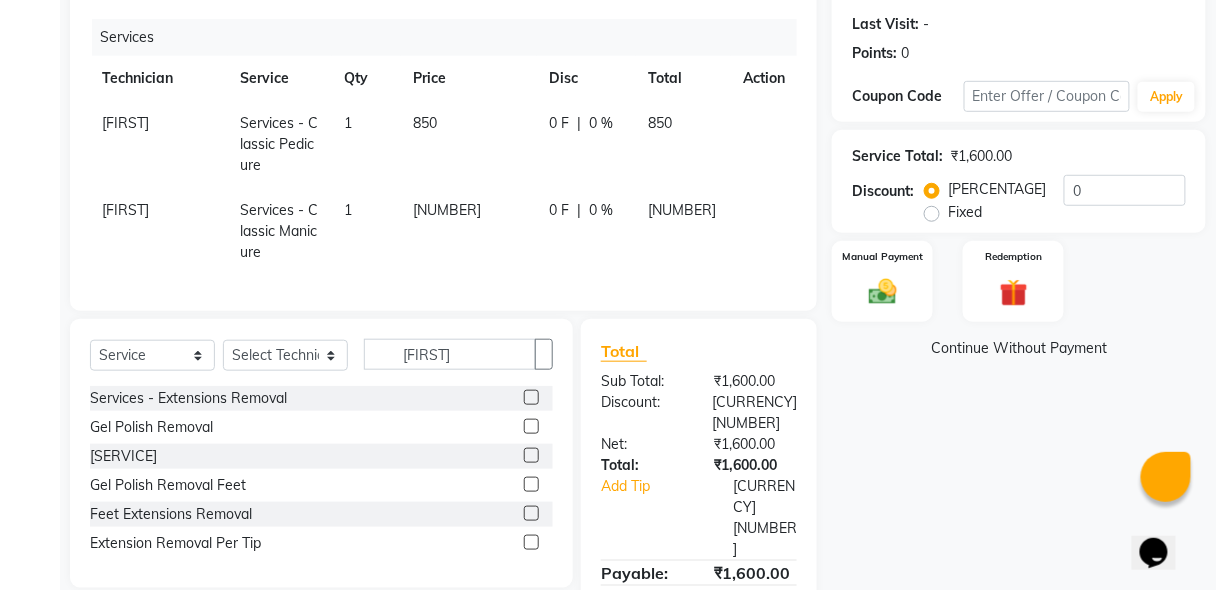 click at bounding box center [531, 484] 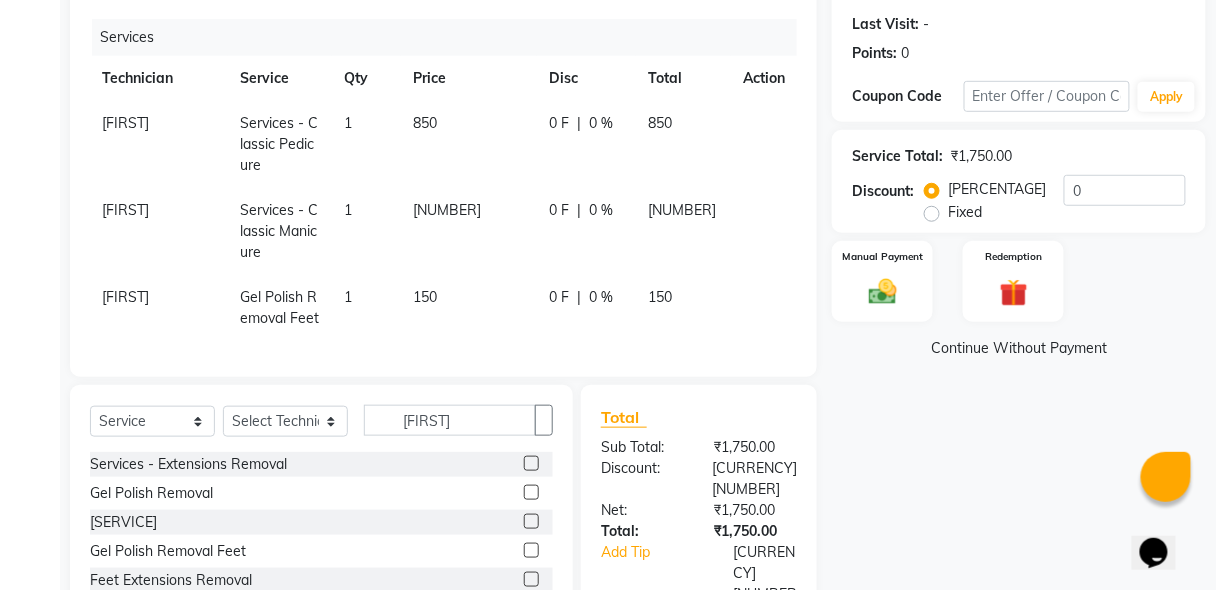 click at bounding box center [531, 463] 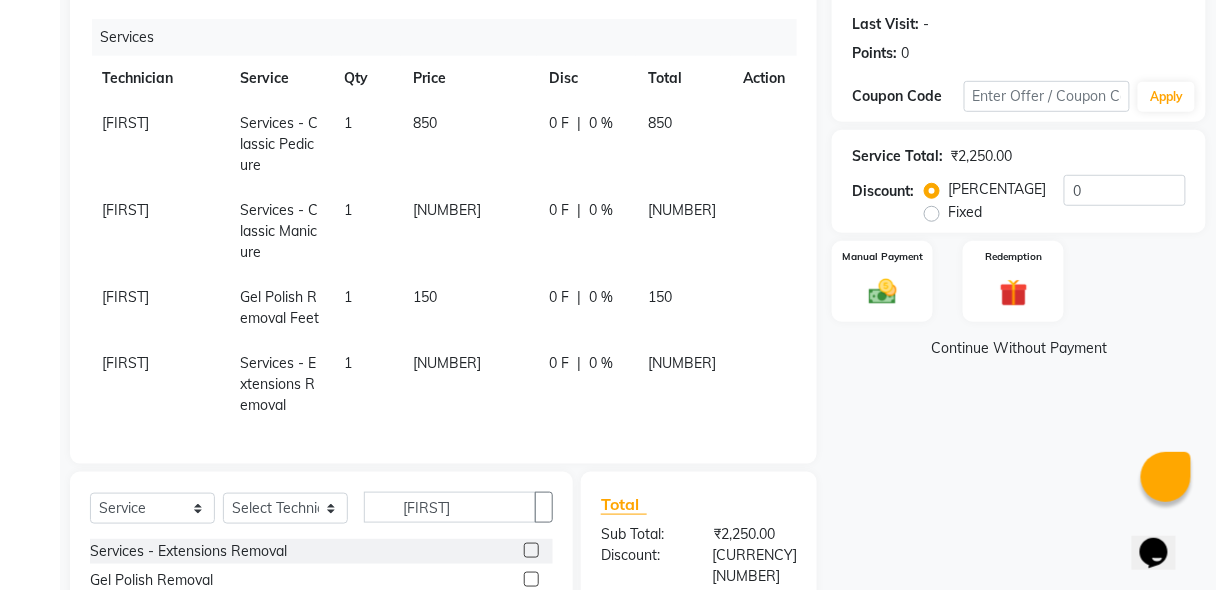 click on "Fixed" at bounding box center (965, 212) 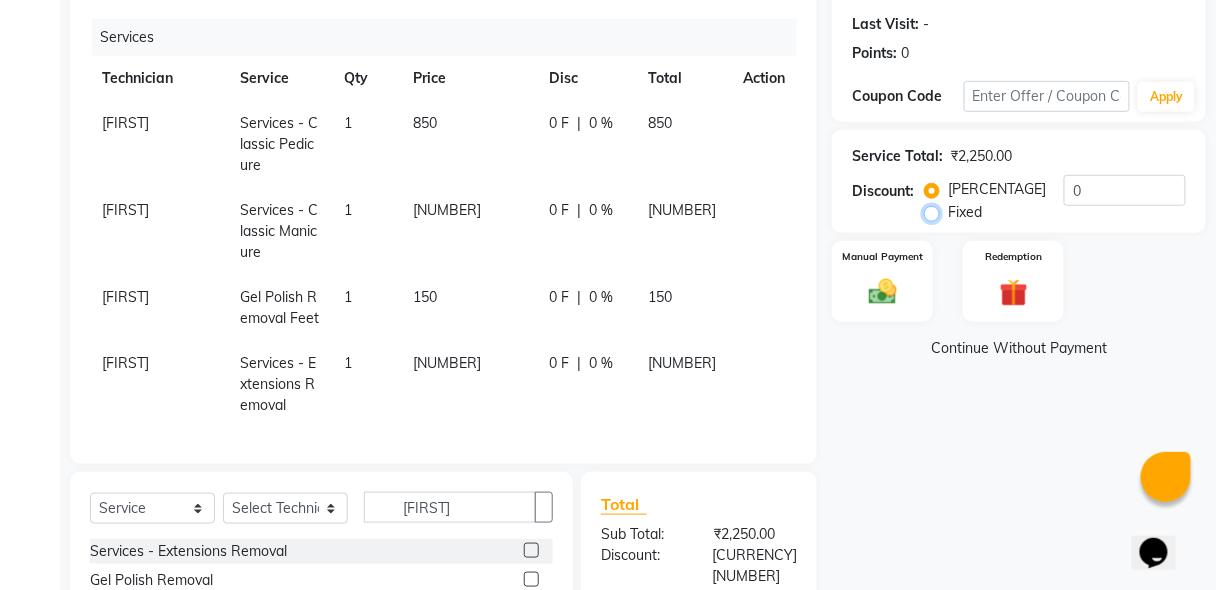 click on "Fixed" at bounding box center [936, 212] 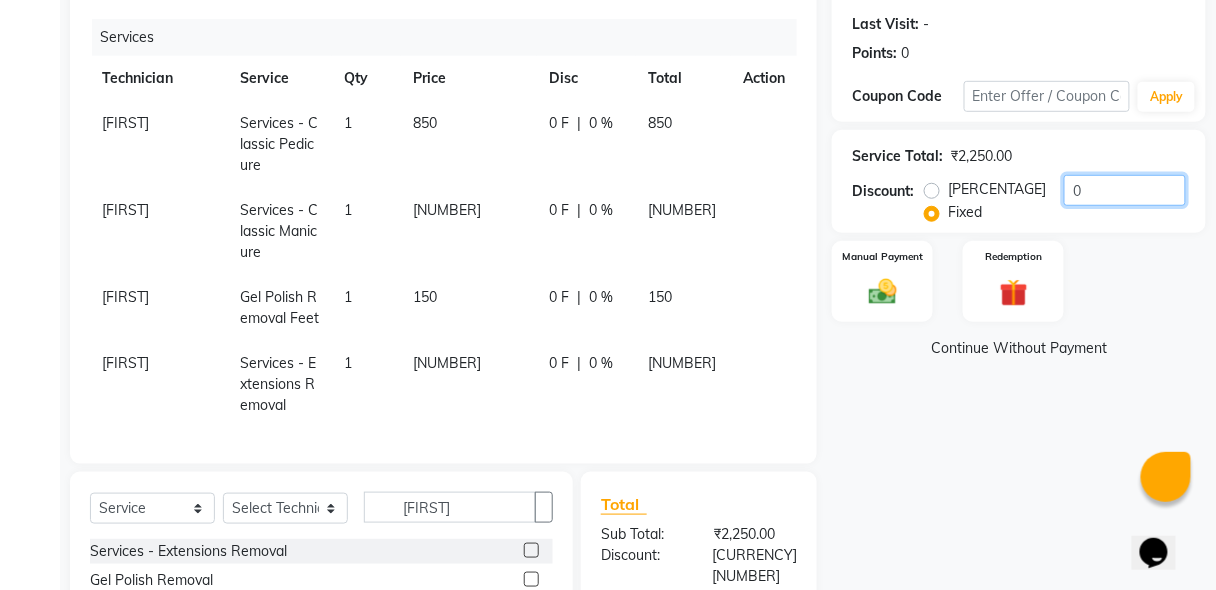 click on "0" at bounding box center (1125, 190) 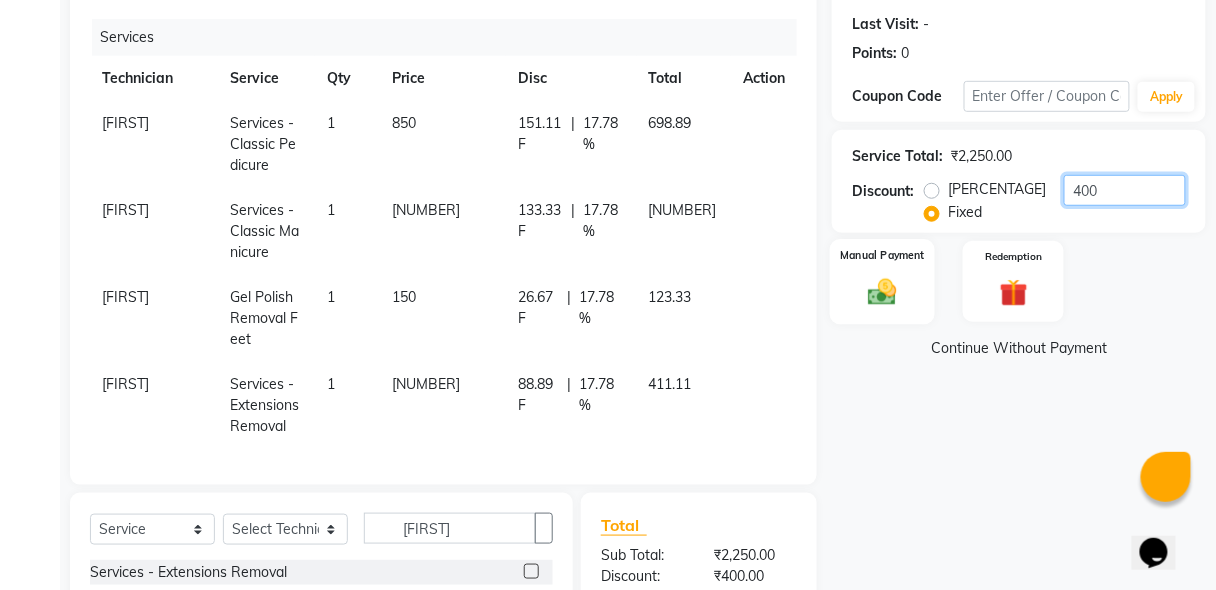 type on "400" 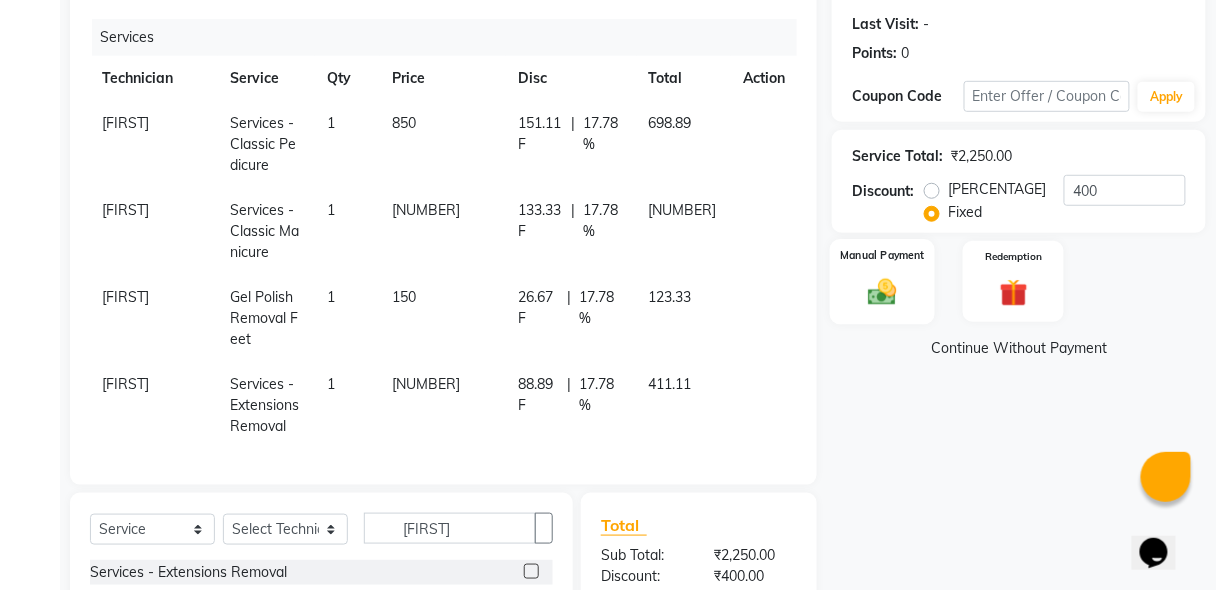 click at bounding box center [882, 292] 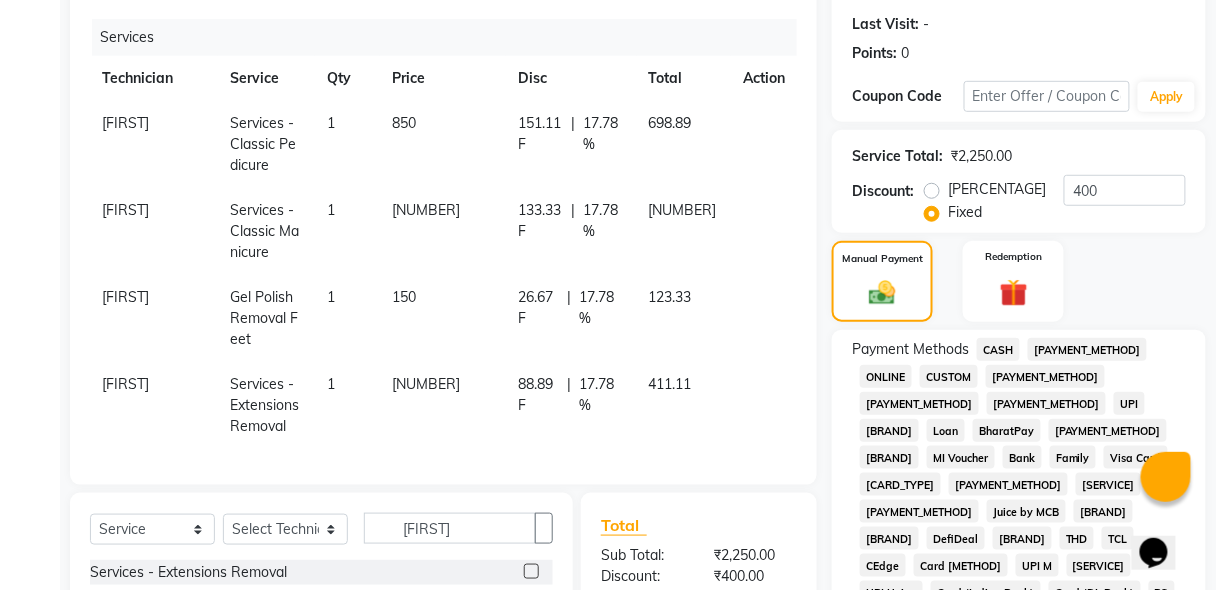 click on "[PAYMENT_METHOD]" at bounding box center (998, 349) 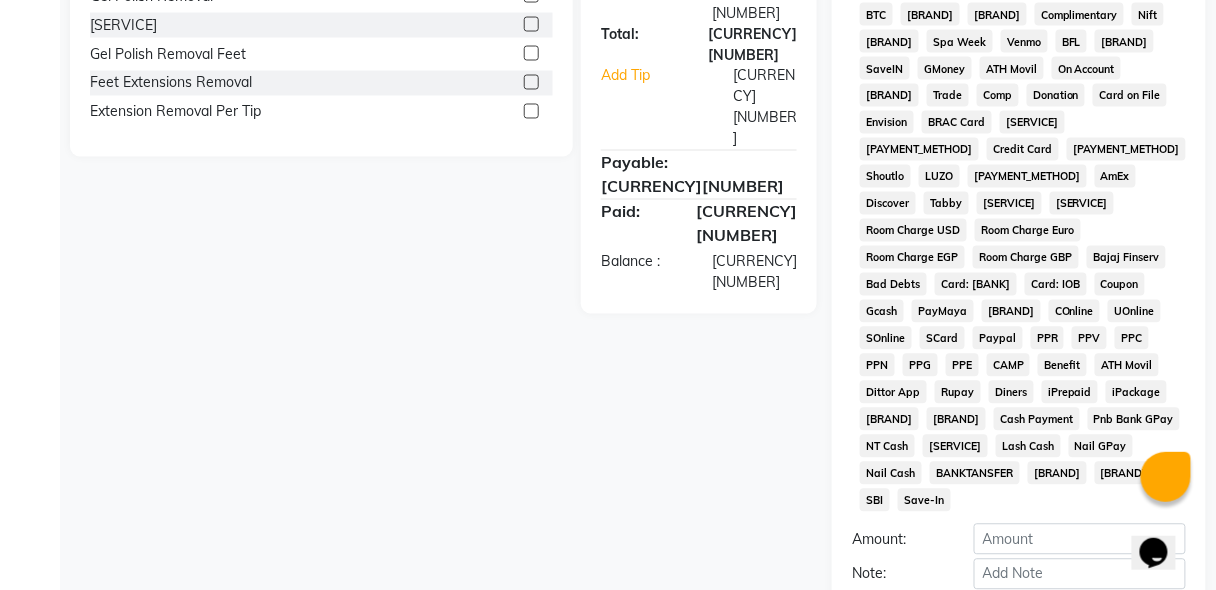 scroll, scrollTop: 784, scrollLeft: 0, axis: vertical 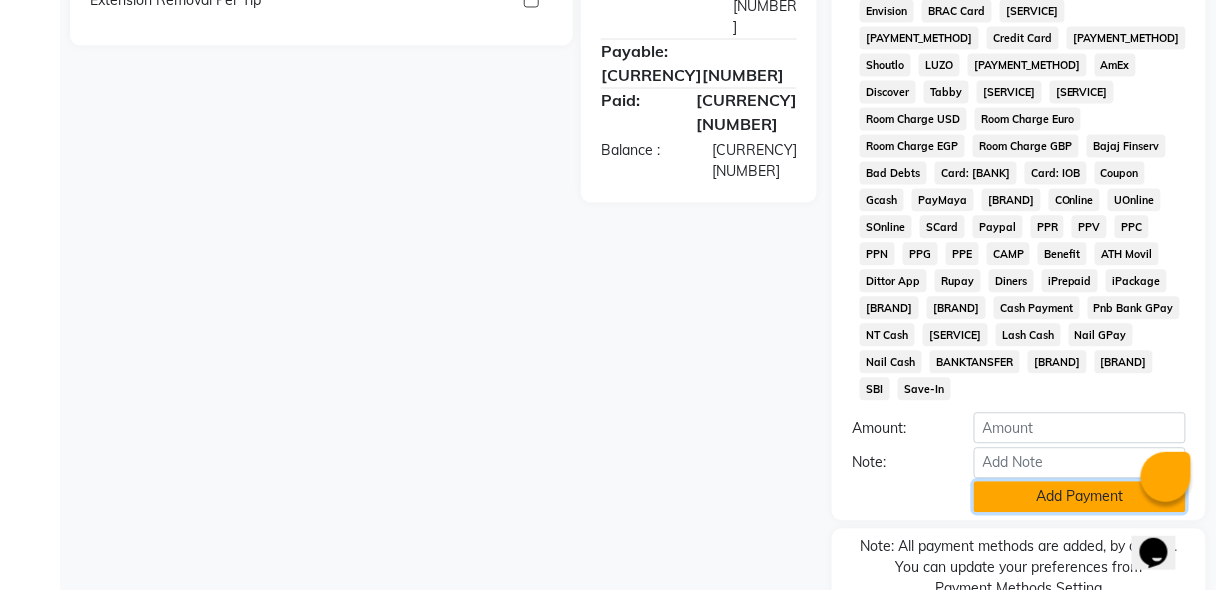click on "Add Payment" at bounding box center (1080, 496) 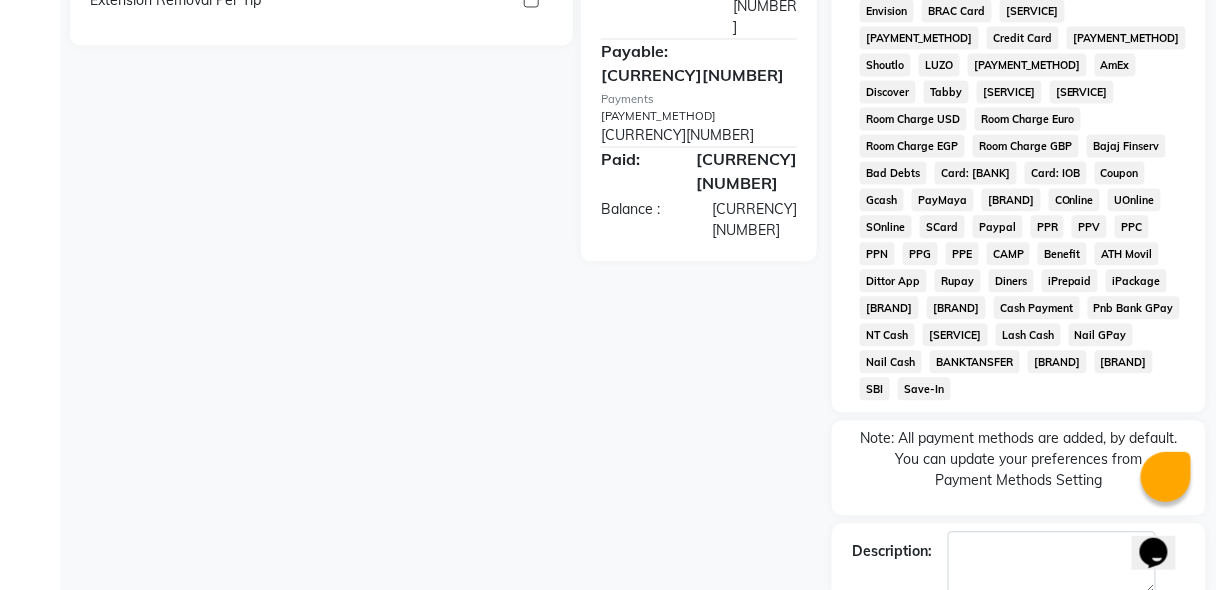 click on "Checkout" at bounding box center [1019, 653] 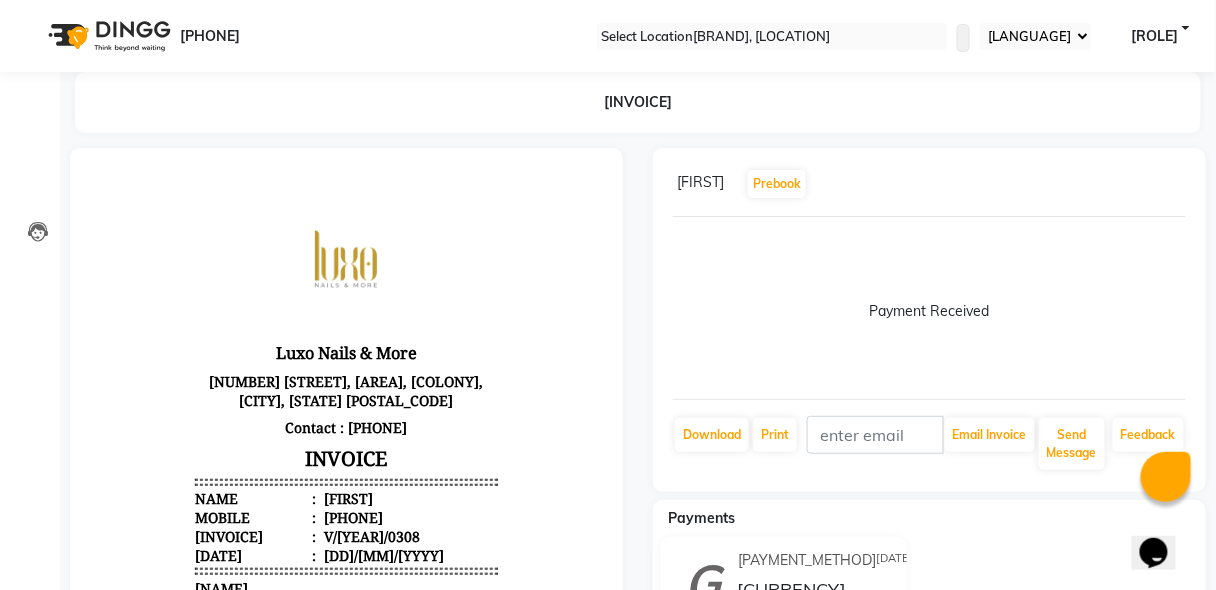 scroll, scrollTop: 0, scrollLeft: 0, axis: both 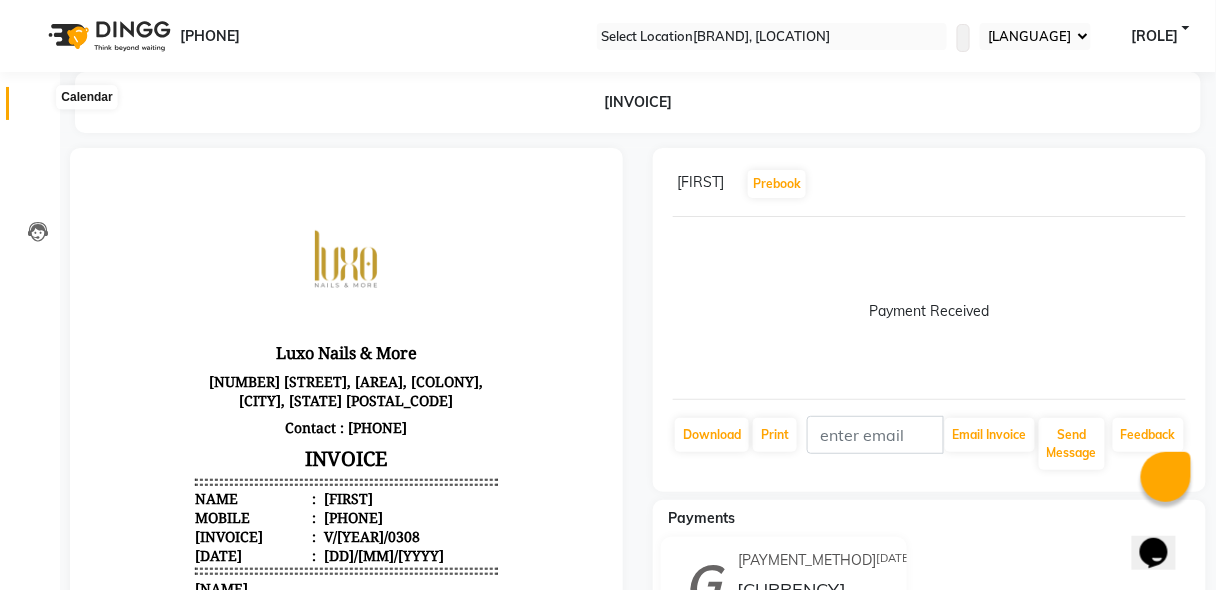 click at bounding box center [38, 108] 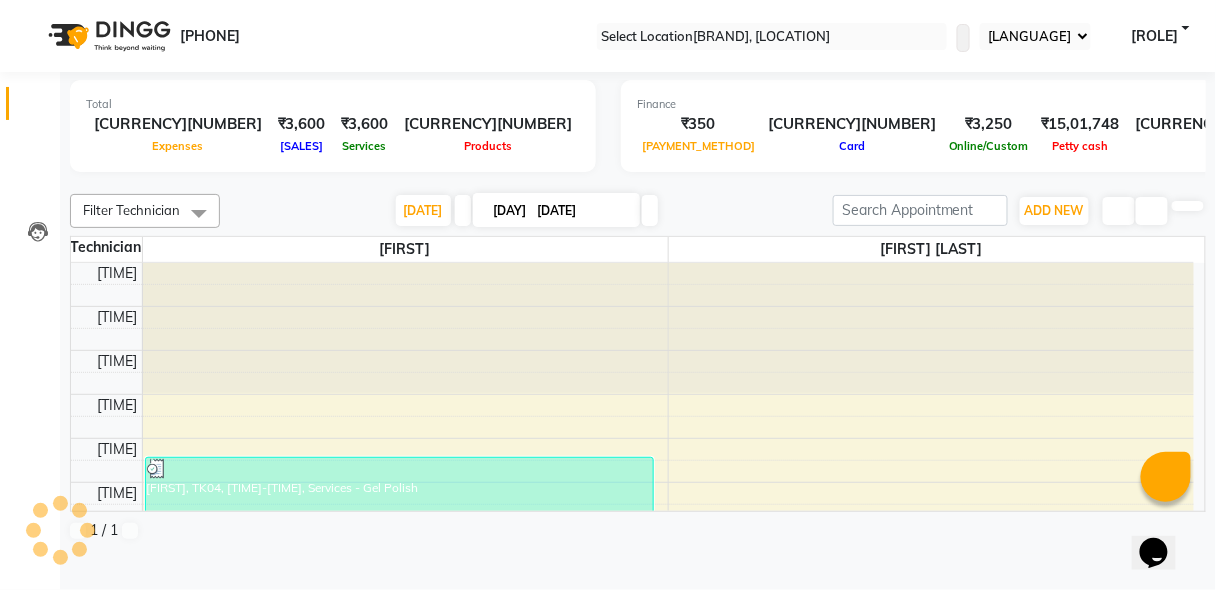 scroll, scrollTop: 520, scrollLeft: 0, axis: vertical 